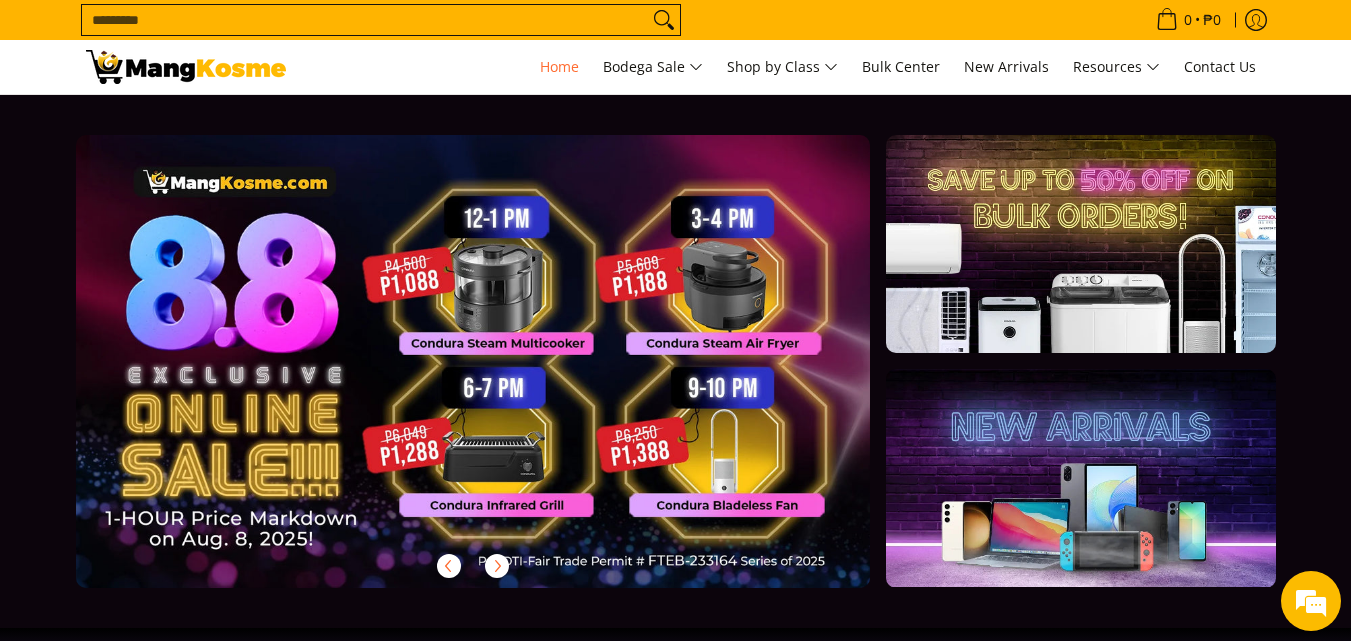 scroll, scrollTop: 0, scrollLeft: 0, axis: both 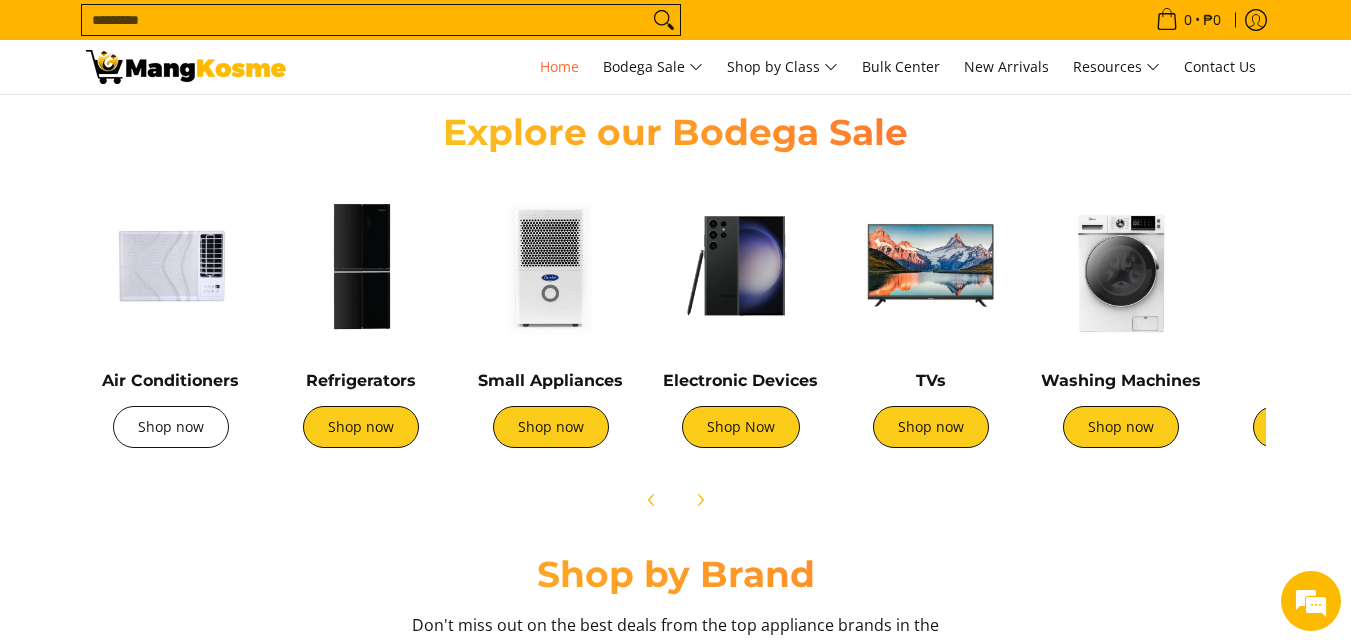 click on "Shop now" at bounding box center [171, 427] 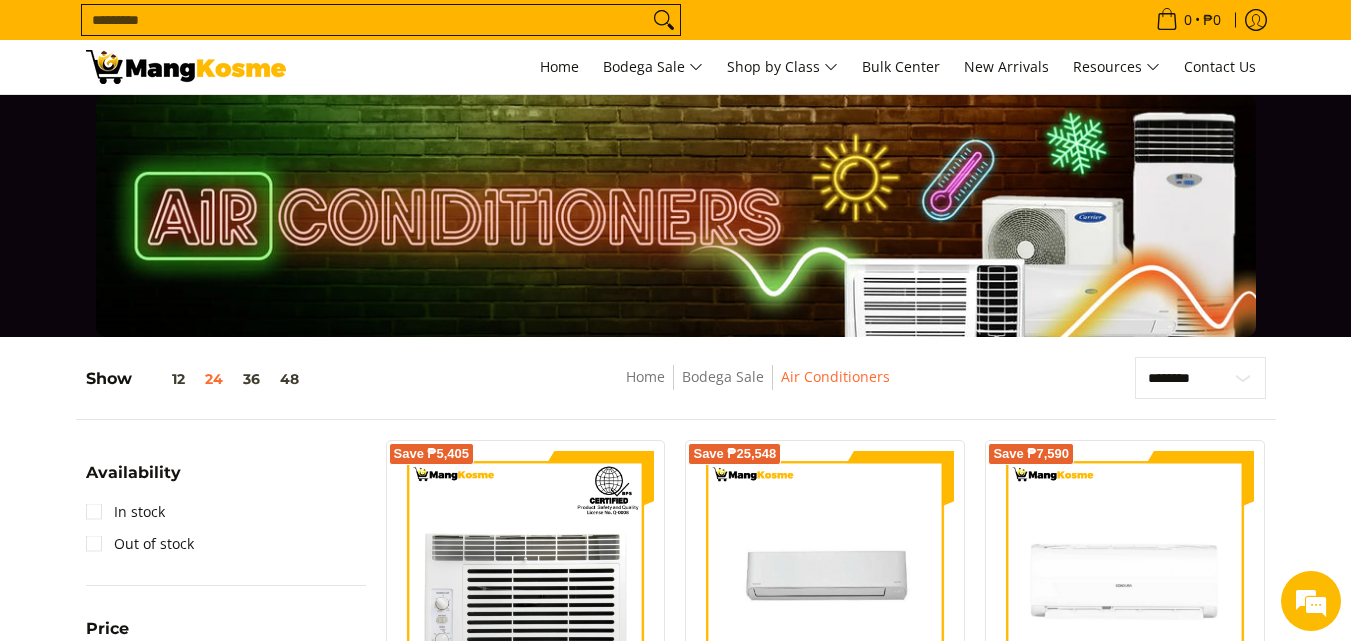 scroll, scrollTop: 0, scrollLeft: 0, axis: both 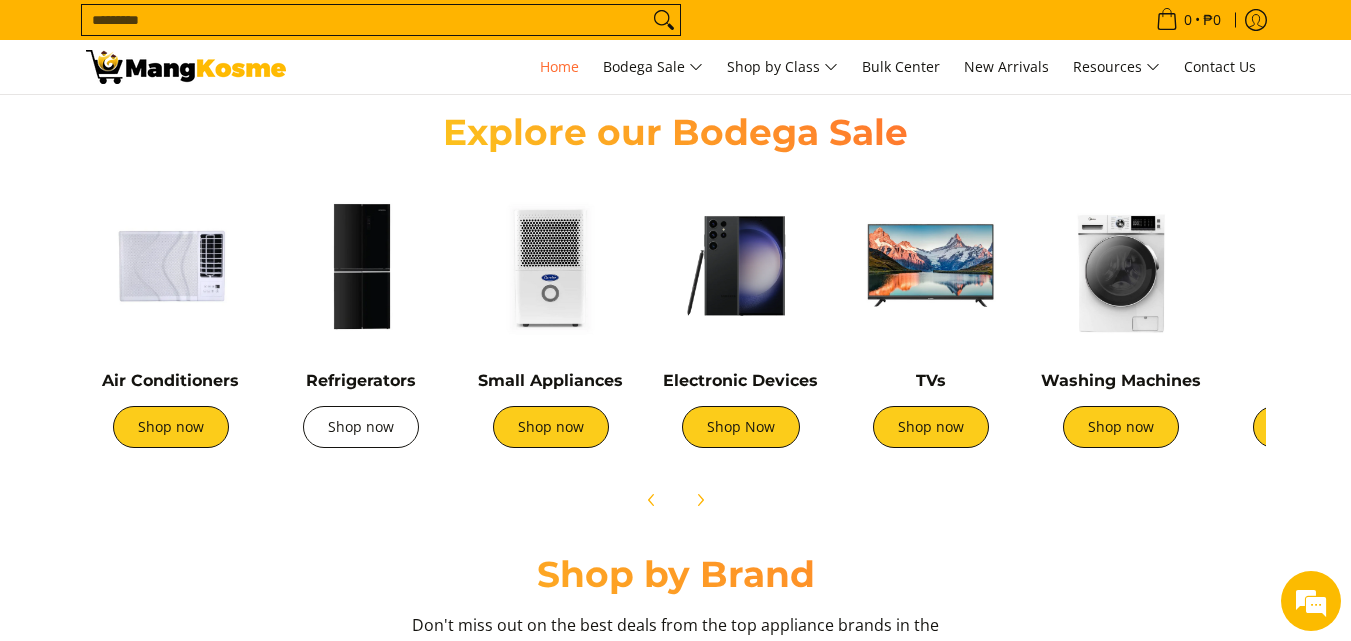 click on "Shop now" at bounding box center [361, 427] 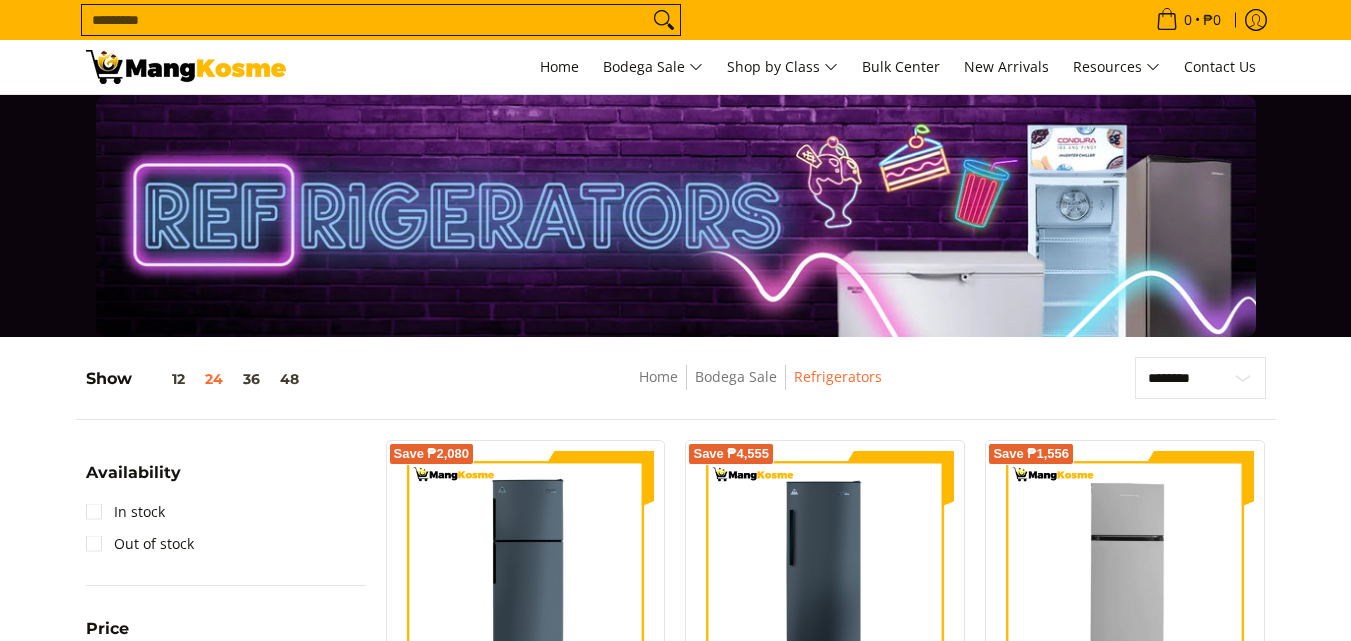 scroll, scrollTop: 300, scrollLeft: 0, axis: vertical 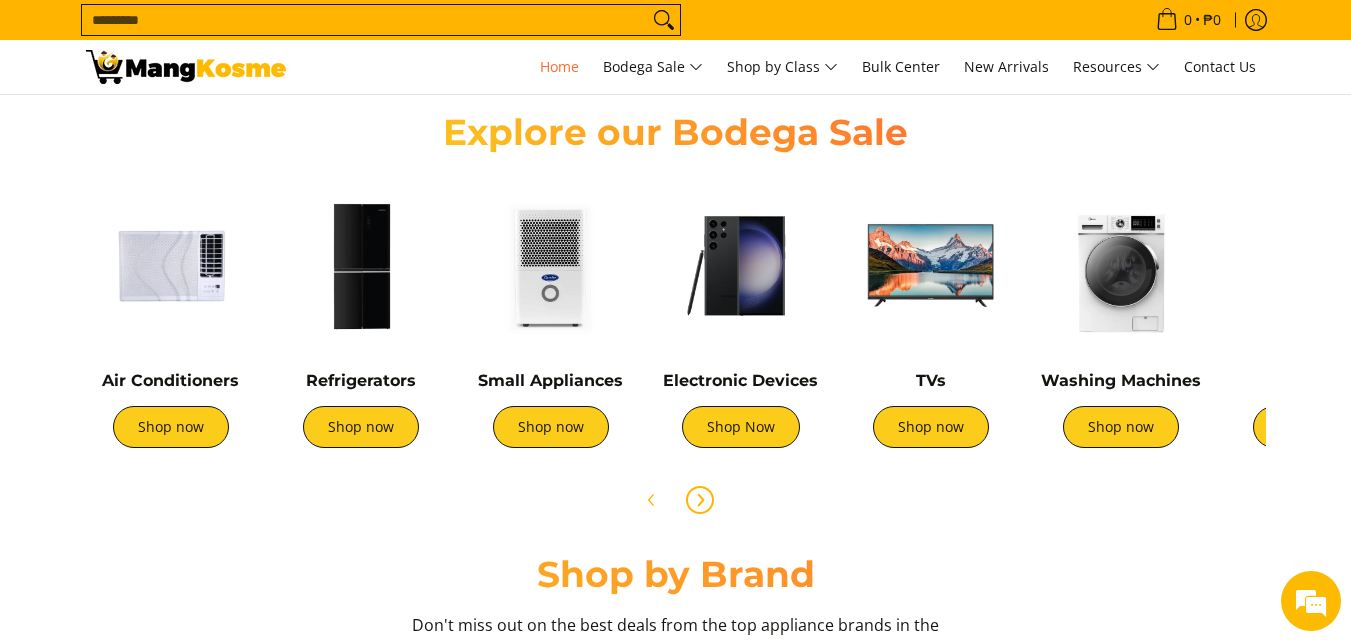 click 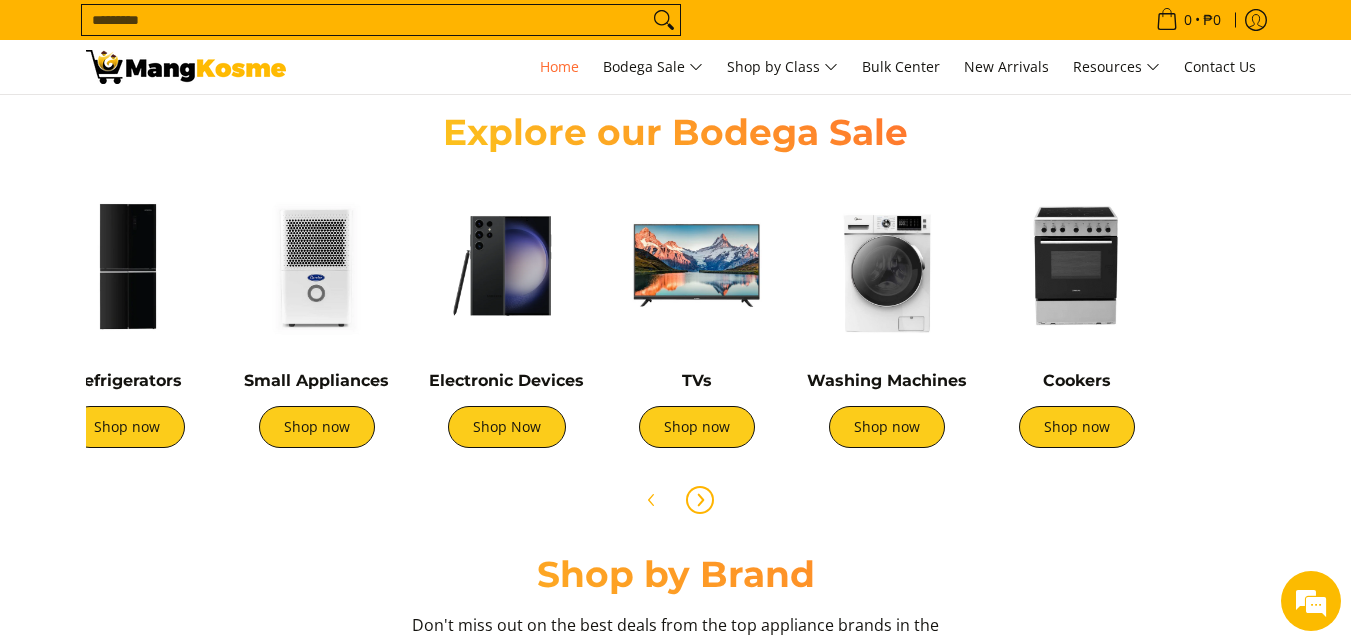 scroll, scrollTop: 0, scrollLeft: 667, axis: horizontal 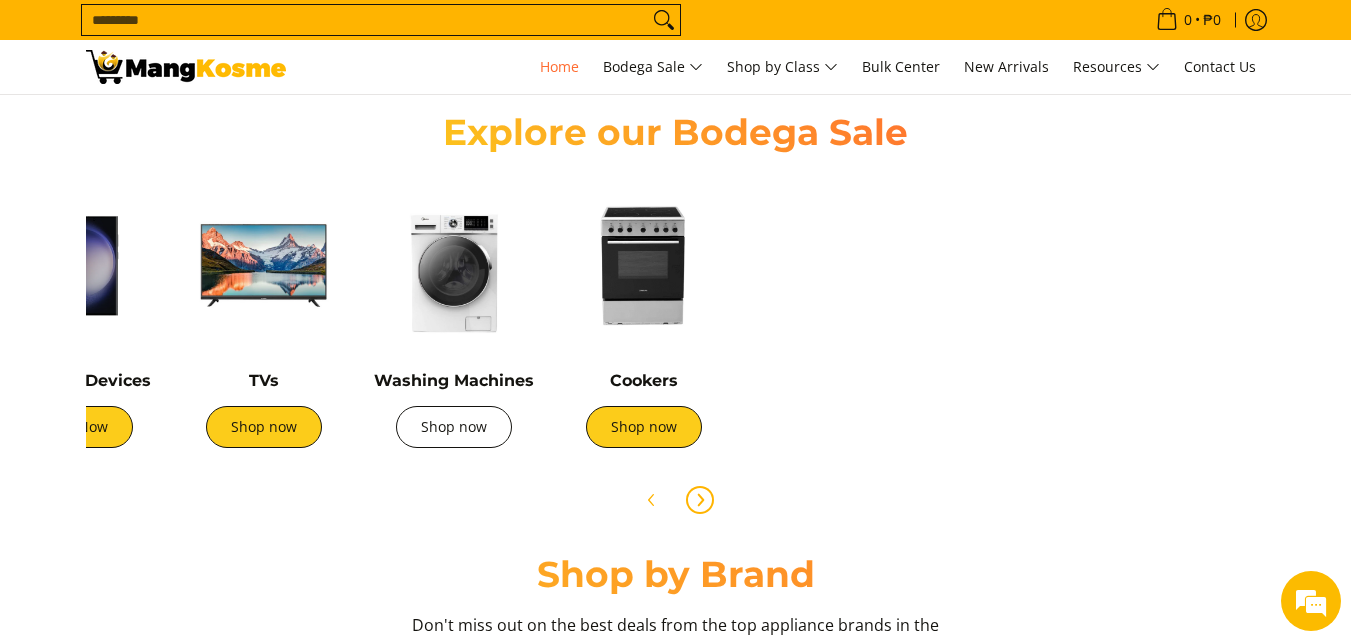 click on "Shop now" at bounding box center [454, 427] 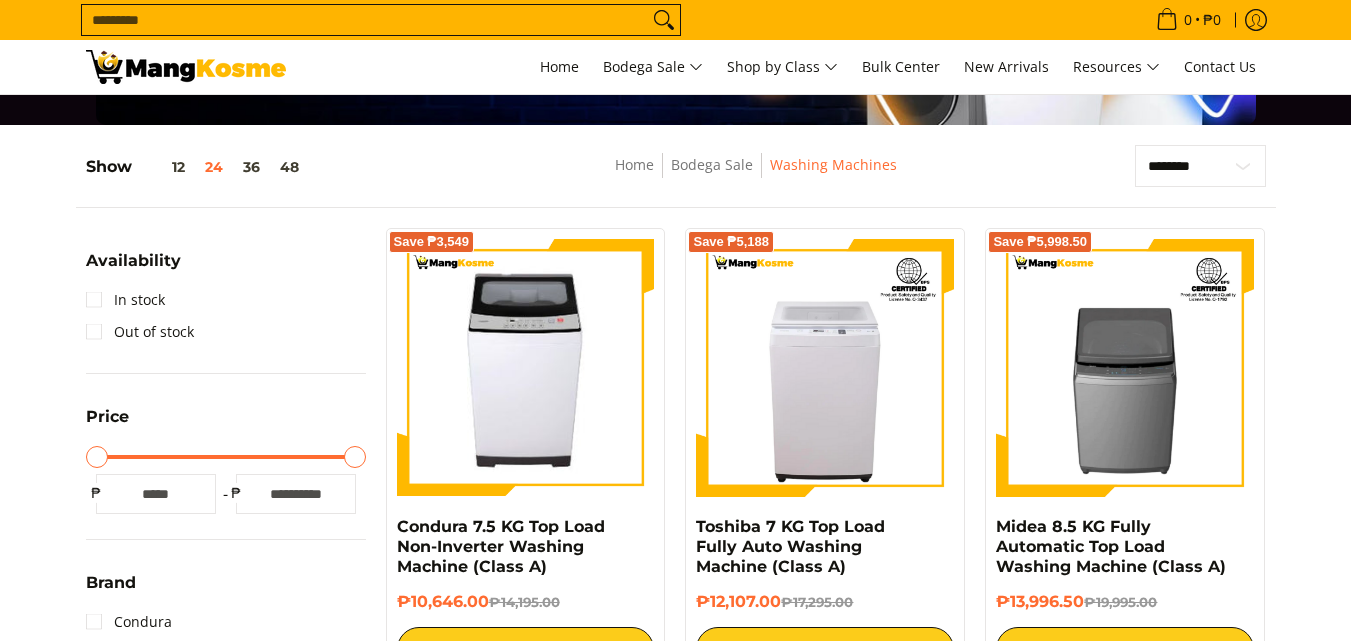 scroll, scrollTop: 0, scrollLeft: 0, axis: both 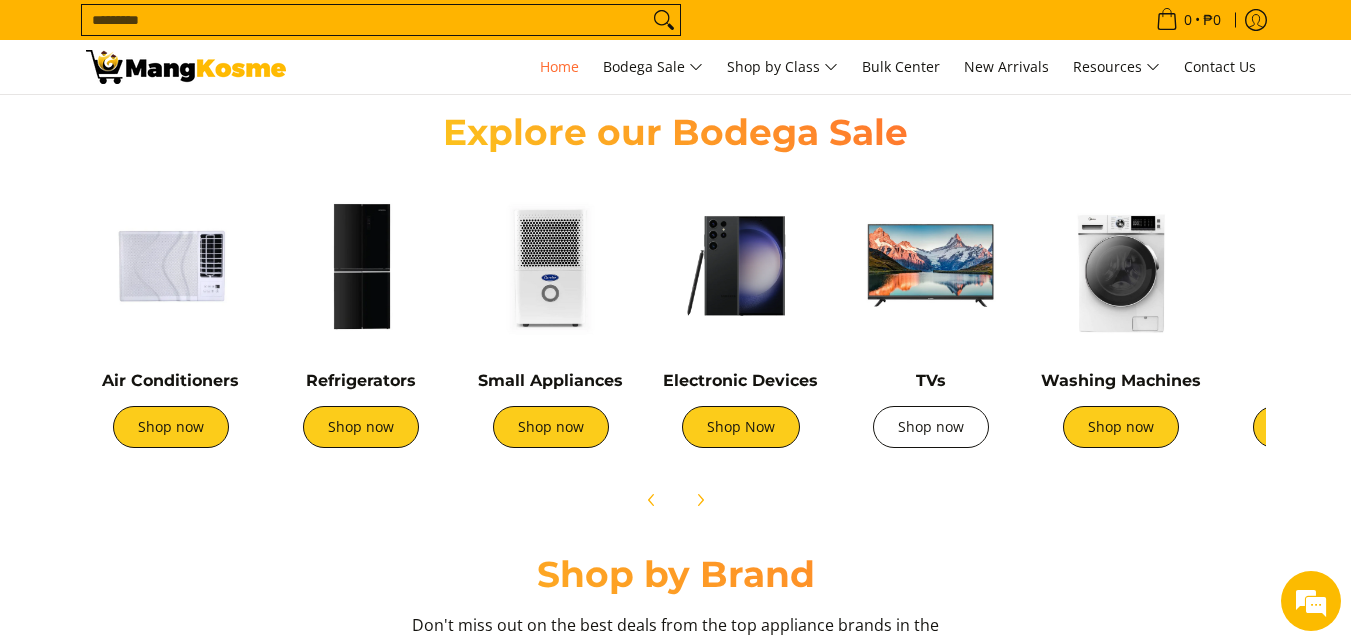 click on "Shop now" at bounding box center [931, 427] 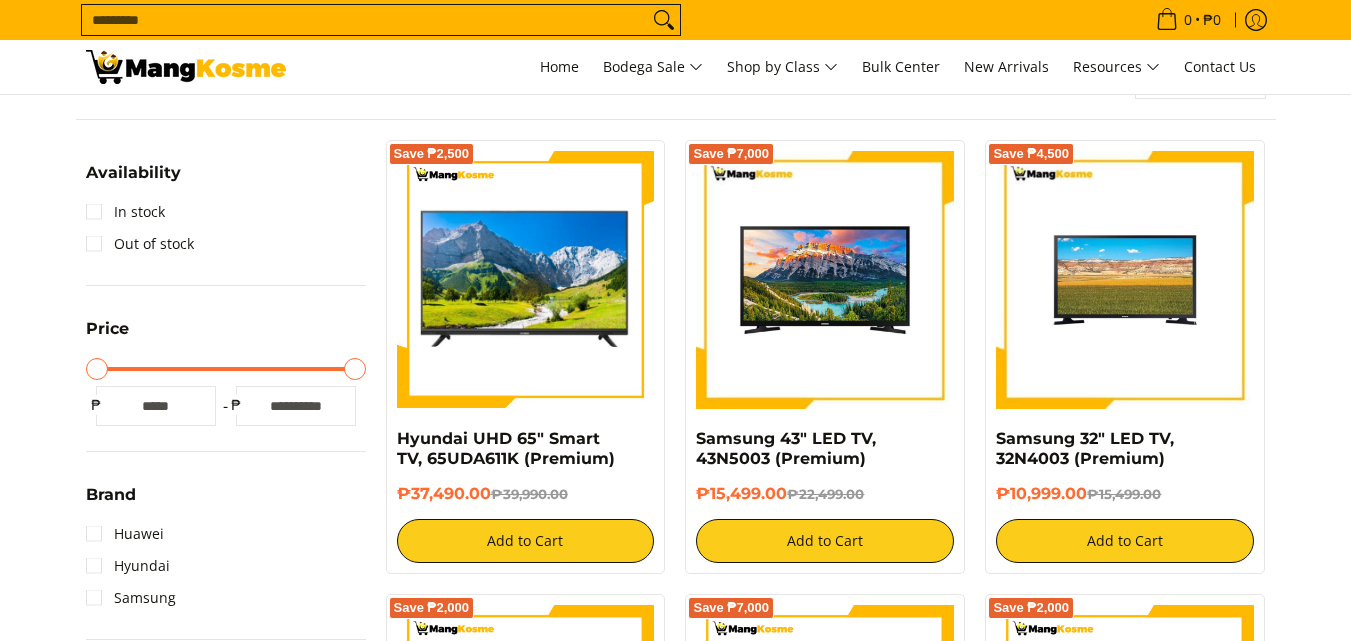 scroll, scrollTop: 0, scrollLeft: 0, axis: both 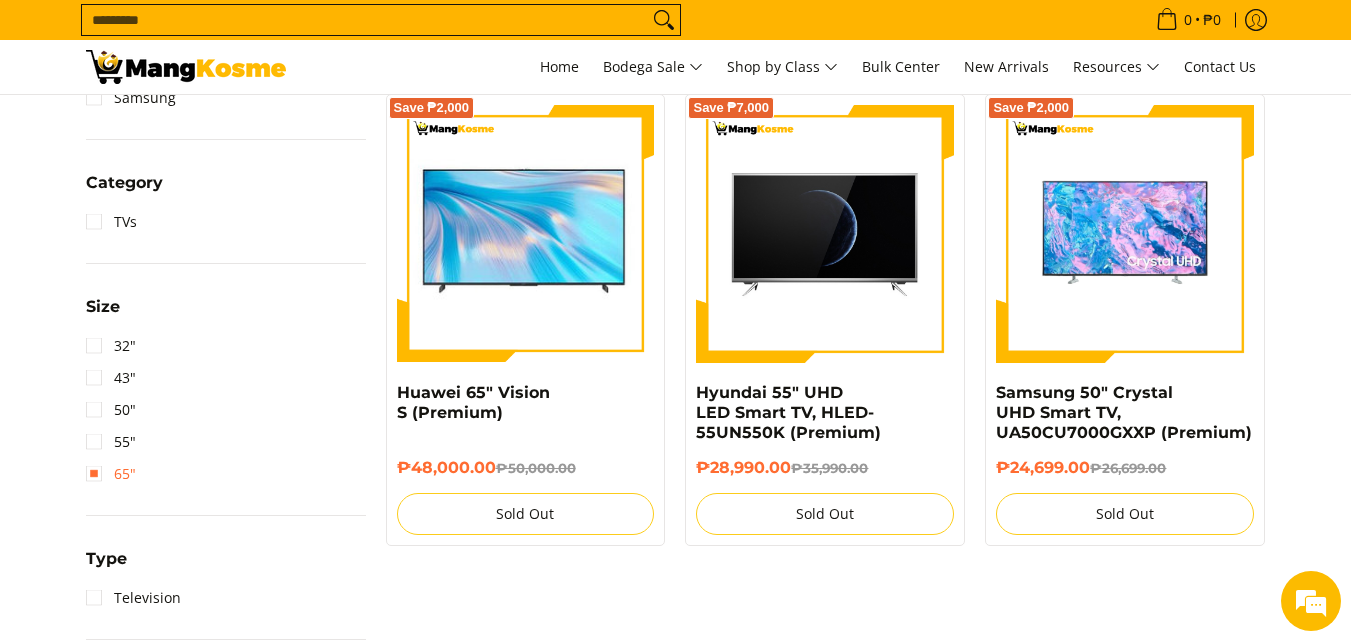 click on "65"" at bounding box center (111, 474) 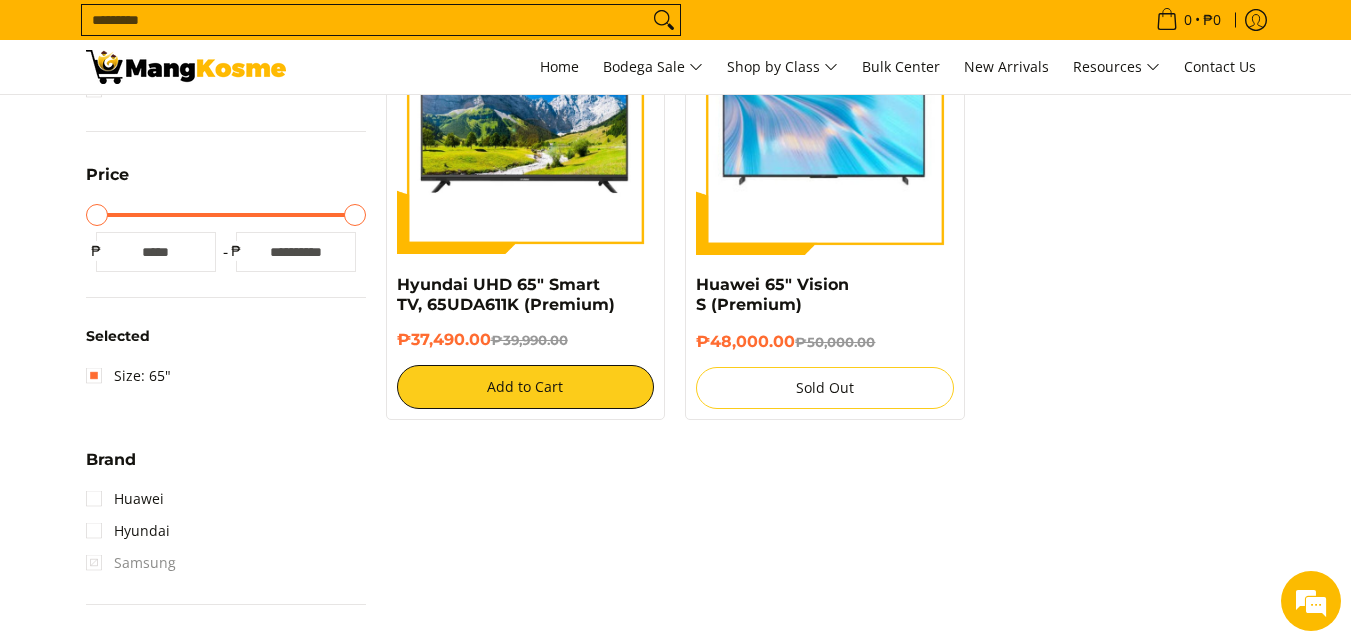 scroll, scrollTop: 561, scrollLeft: 0, axis: vertical 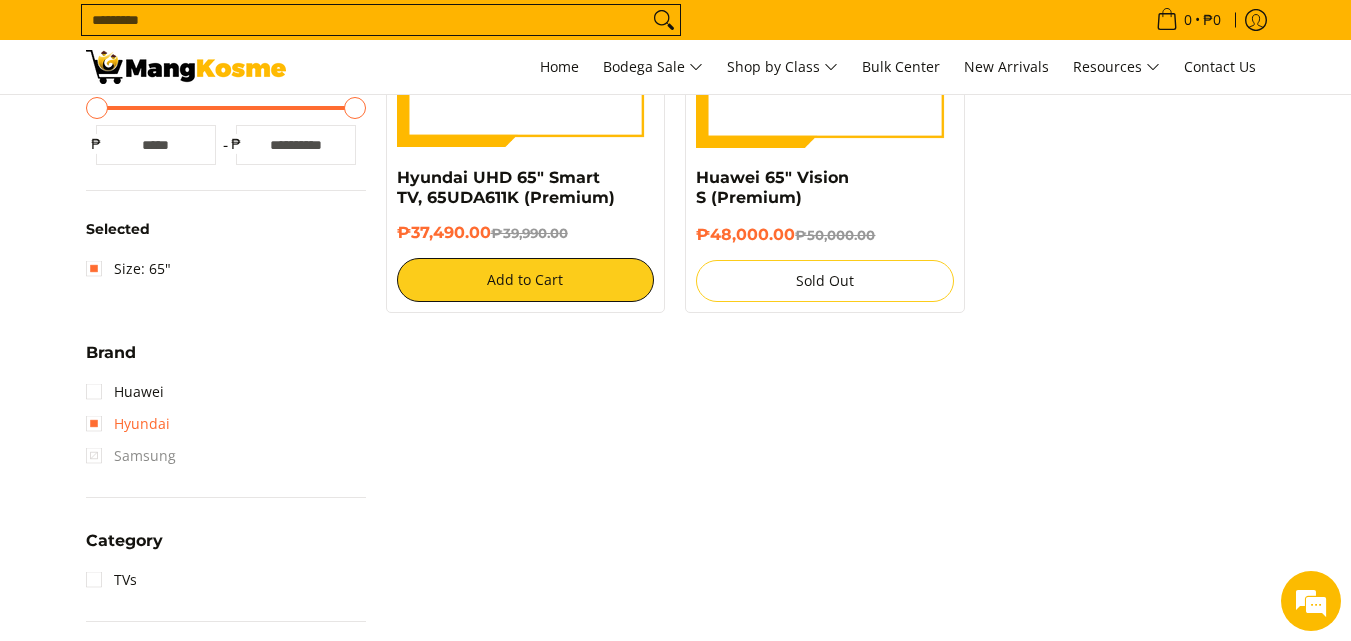 click on "Hyundai" at bounding box center [128, 424] 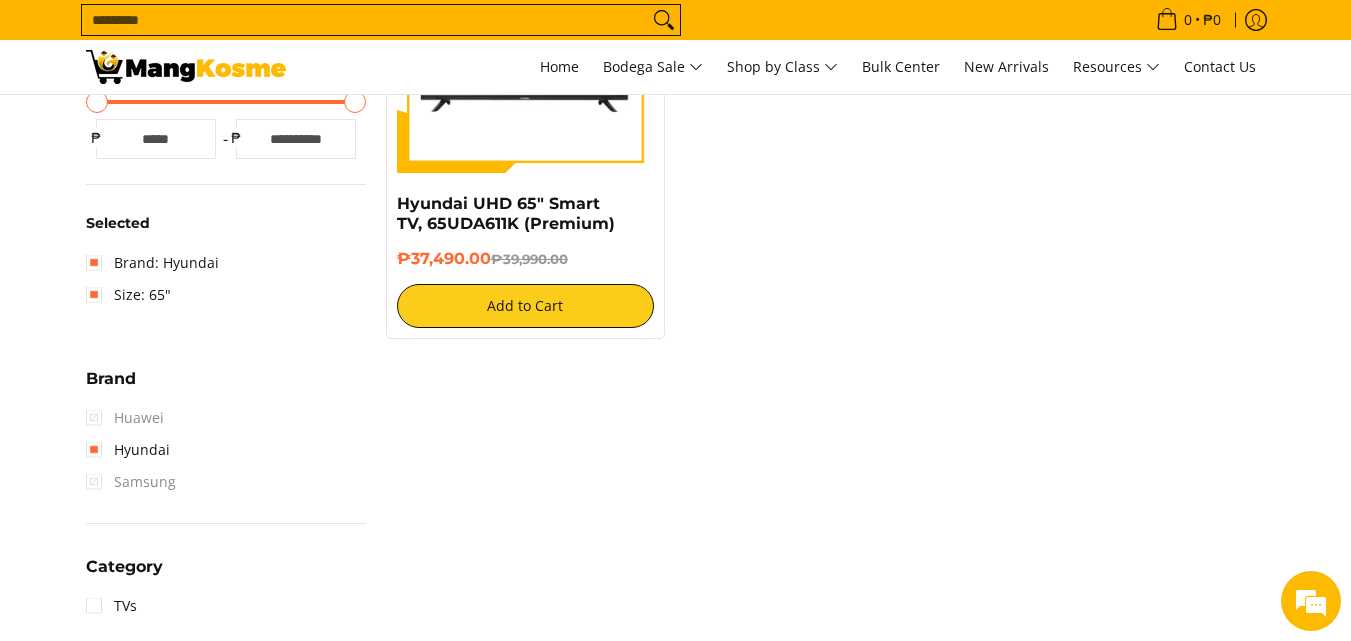 scroll, scrollTop: 561, scrollLeft: 0, axis: vertical 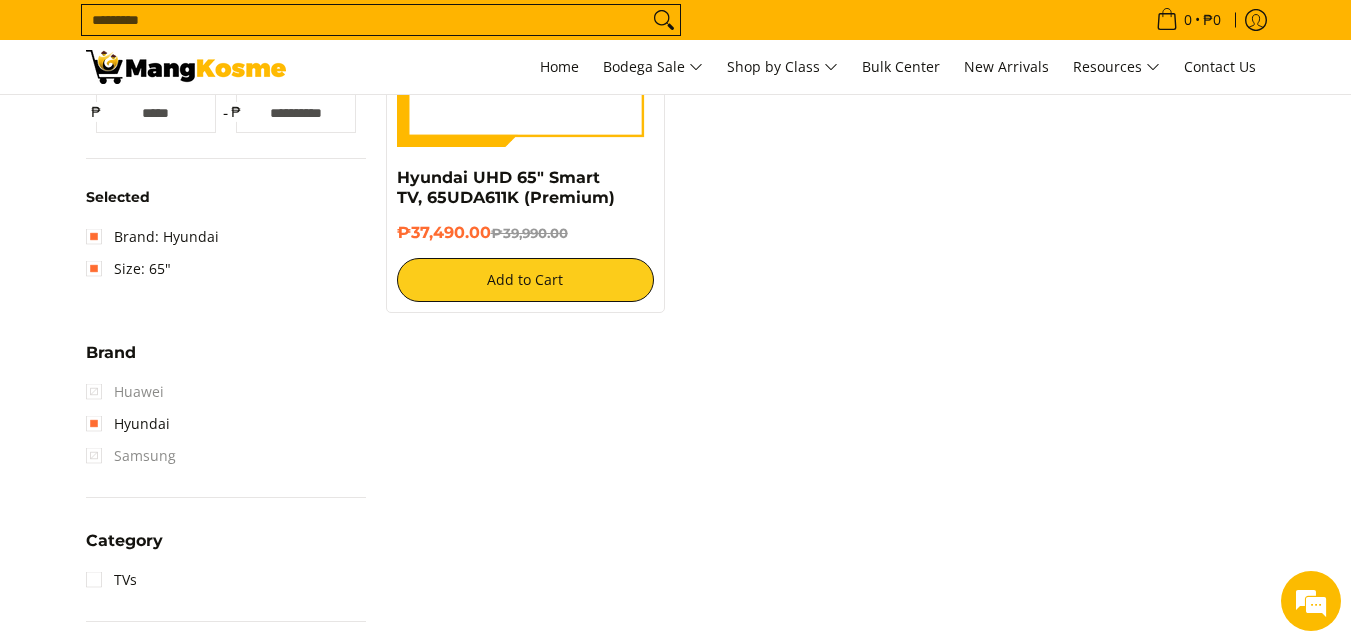 click on "Huawei" at bounding box center [125, 392] 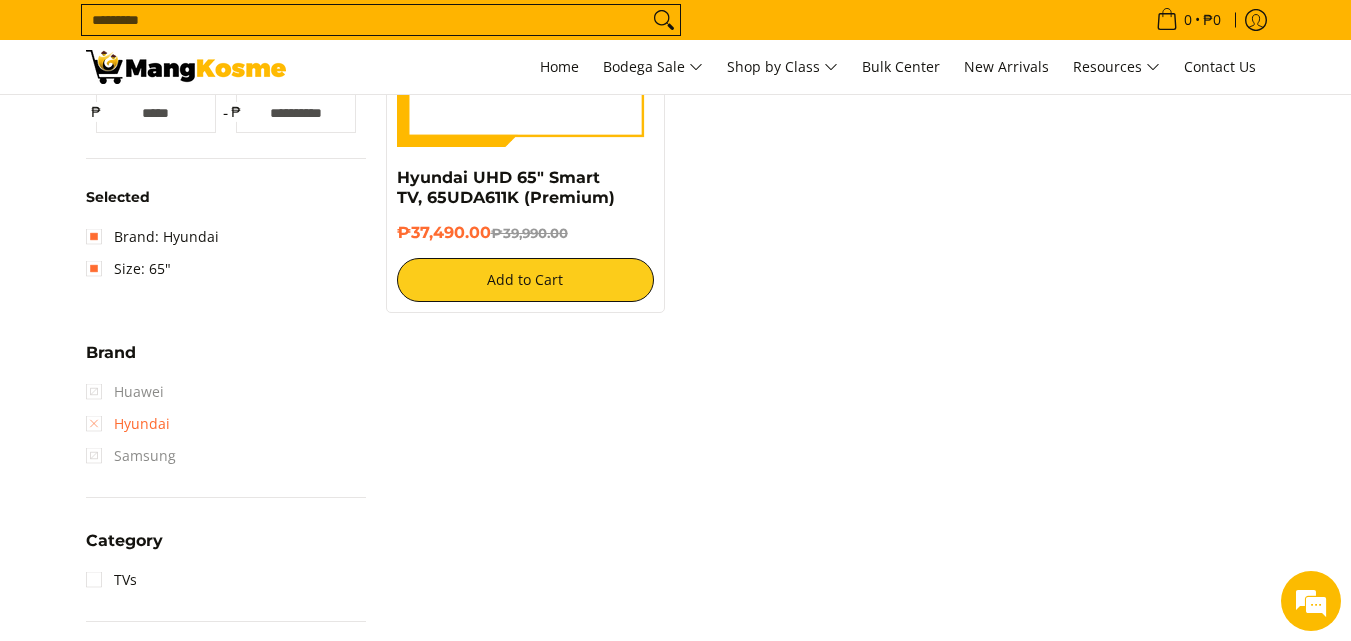 click on "Hyundai" at bounding box center (128, 424) 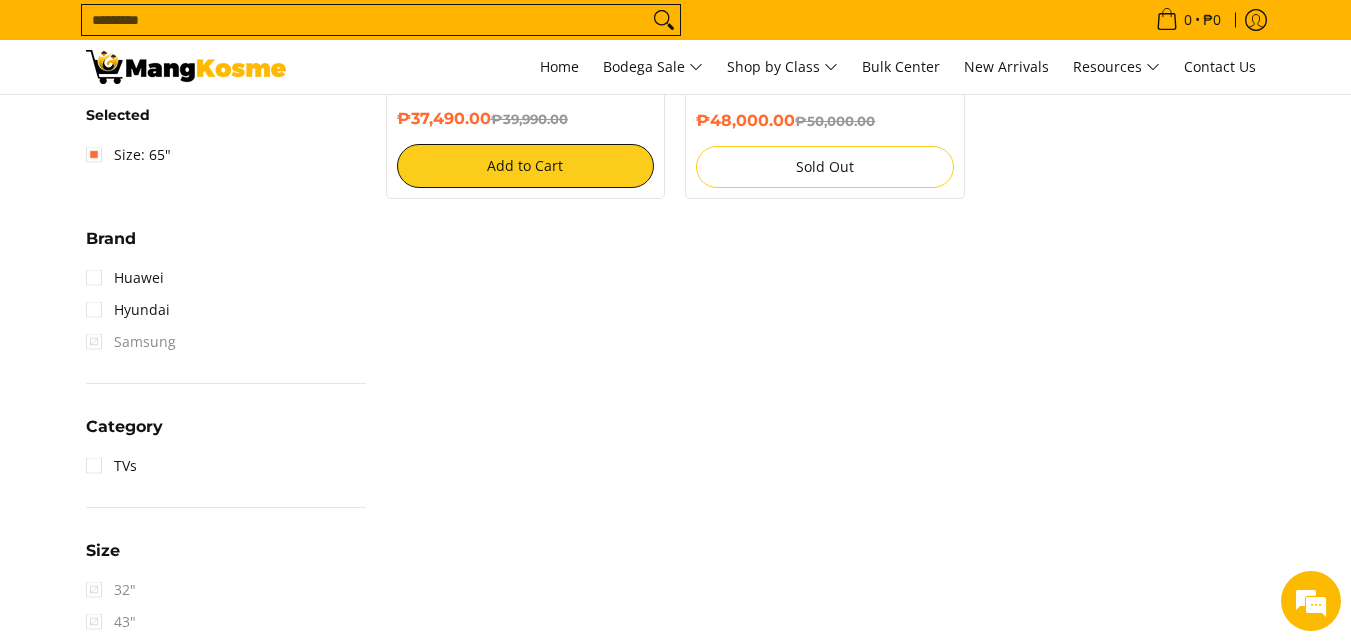scroll, scrollTop: 561, scrollLeft: 0, axis: vertical 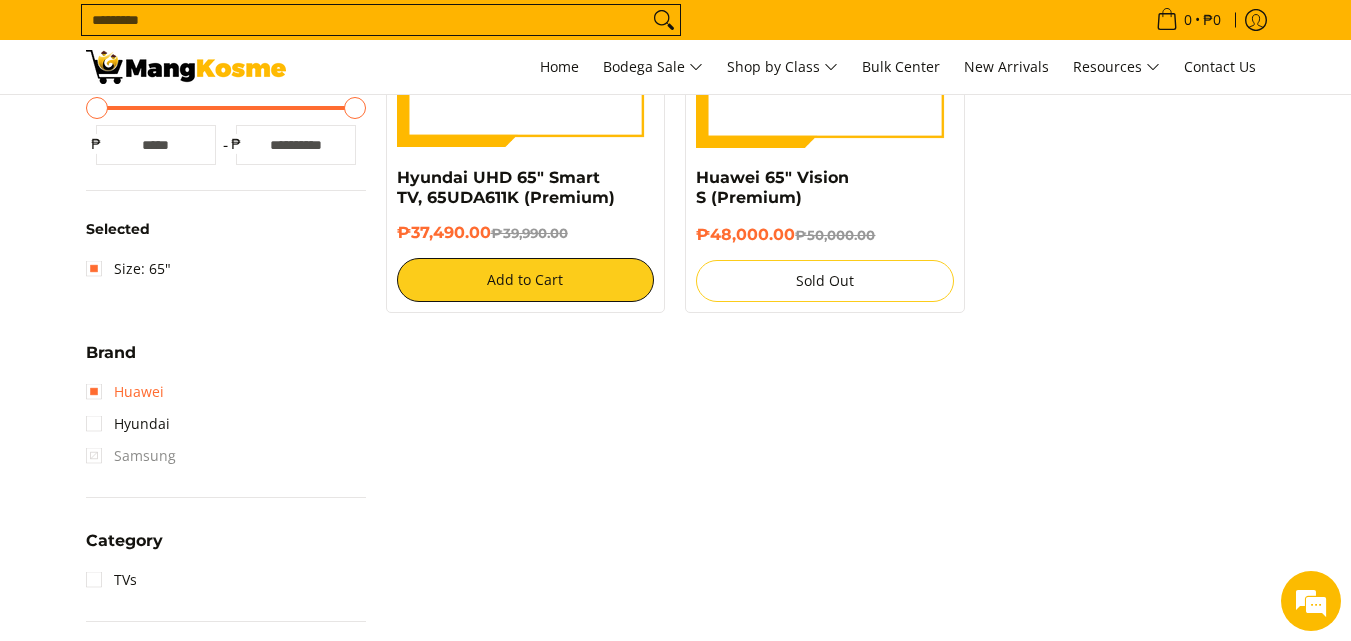 click on "Huawei" at bounding box center (125, 392) 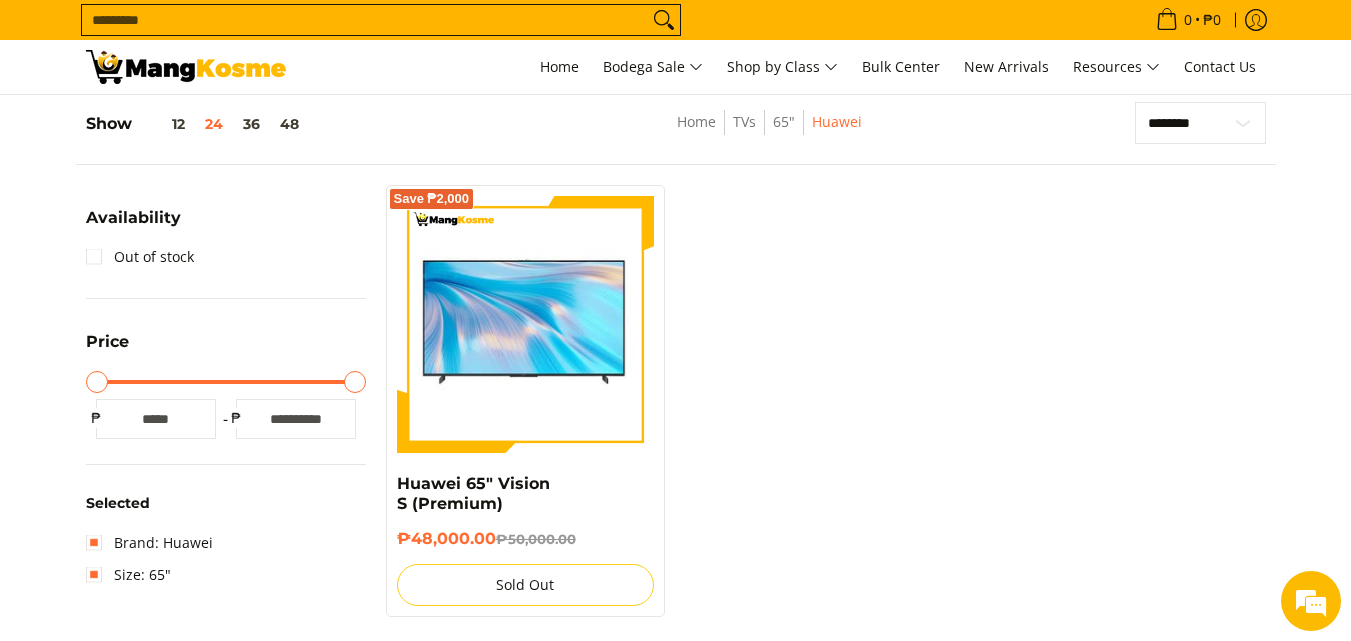 scroll, scrollTop: 161, scrollLeft: 0, axis: vertical 